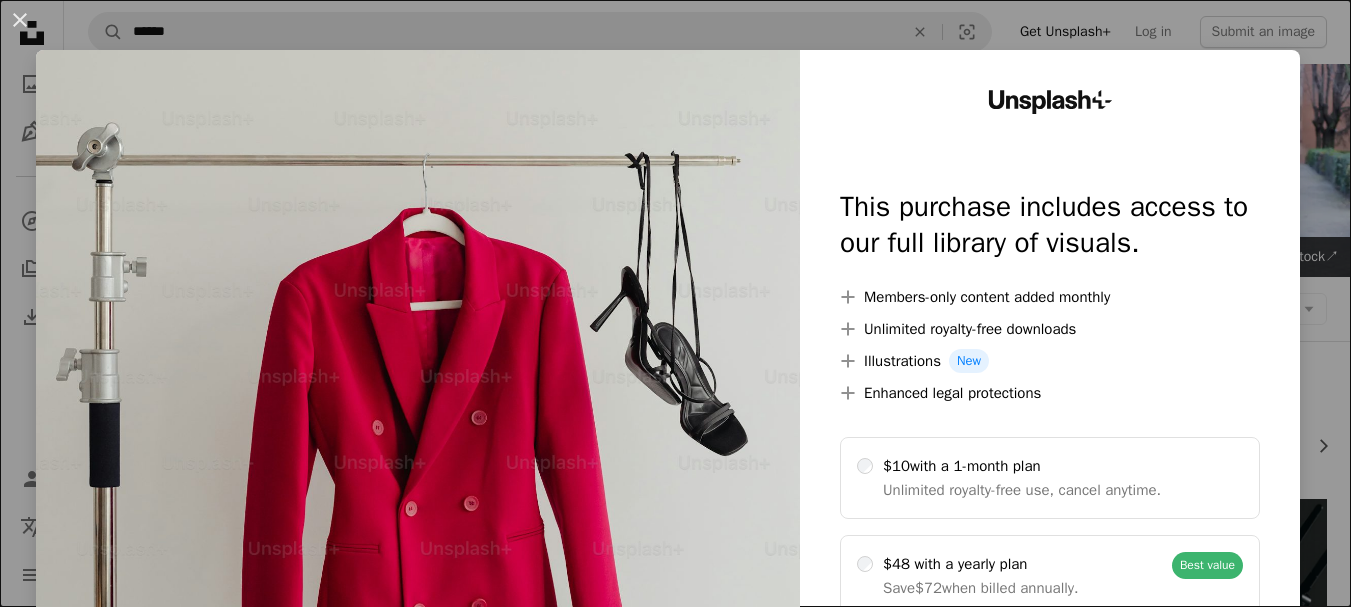 scroll, scrollTop: 3126, scrollLeft: 0, axis: vertical 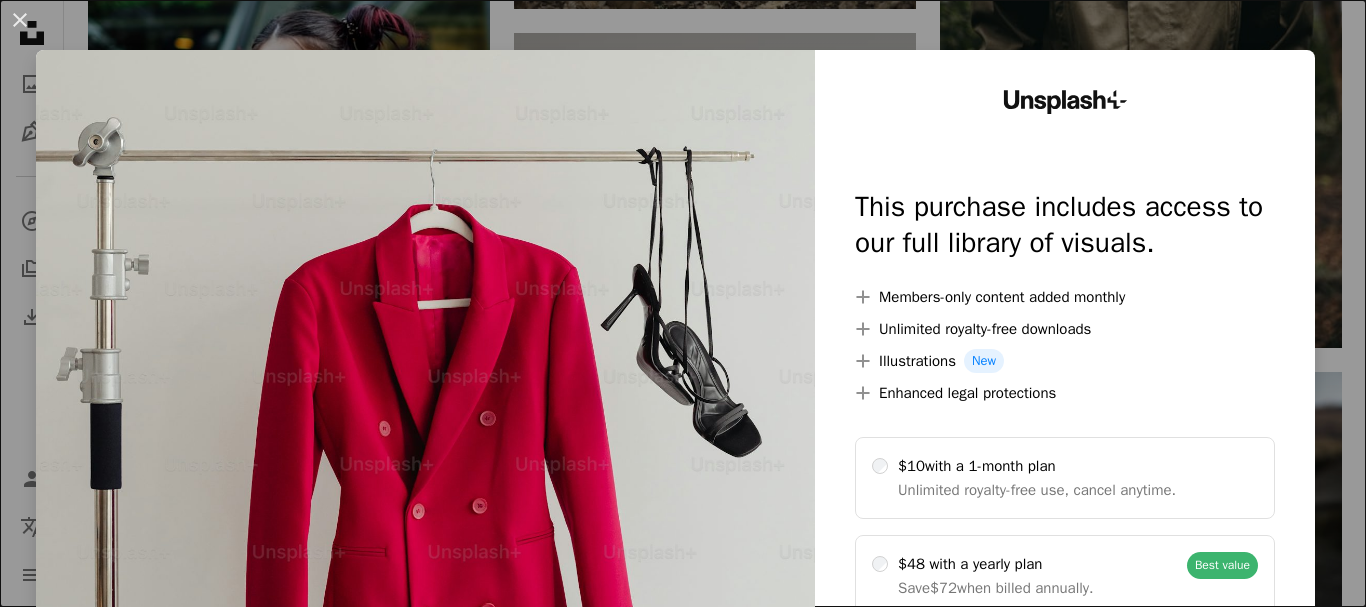 click on "An X shape Unsplash+ This purchase includes access to our full library of visuals. A plus sign Members-only content added monthly A plus sign Unlimited royalty-free downloads A plus sign Illustrations  New A plus sign Enhanced legal protections $10  with a 1-month plan Unlimited royalty-free use, cancel anytime. $48   with a yearly plan Save  $72  when billed annually. Best value Continue with purchase Taxes where applicable. Renews automatically. Cancel anytime." at bounding box center (683, 303) 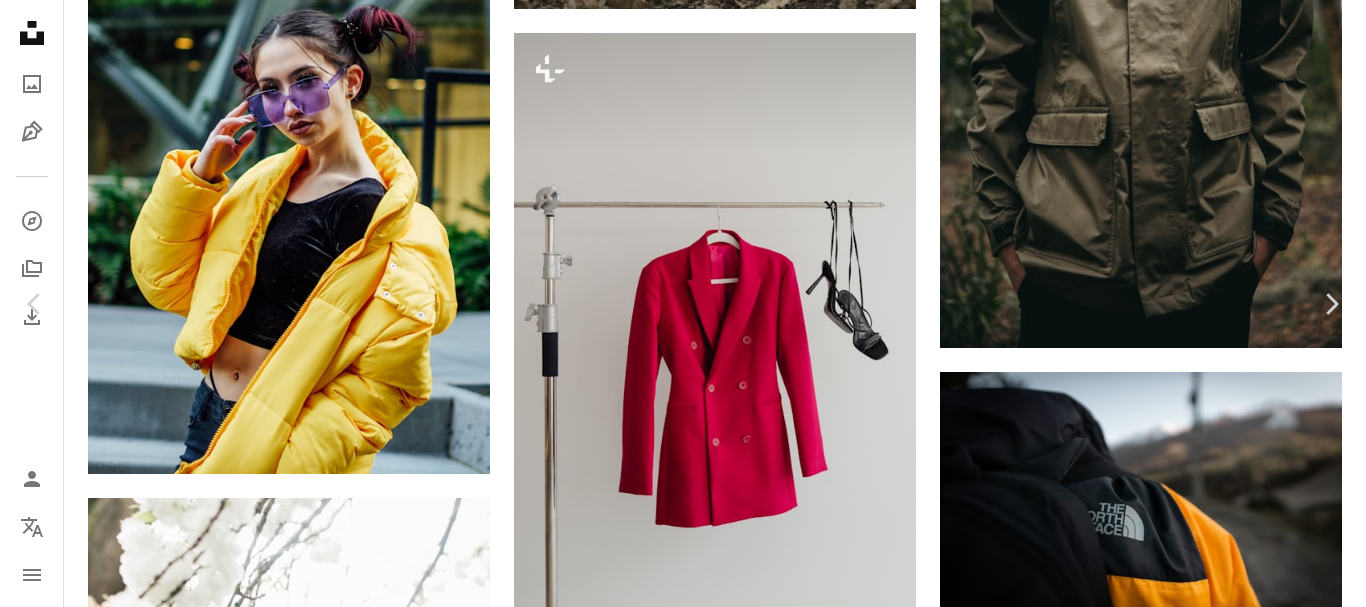 click on "A lock   Download" at bounding box center (1205, 6060) 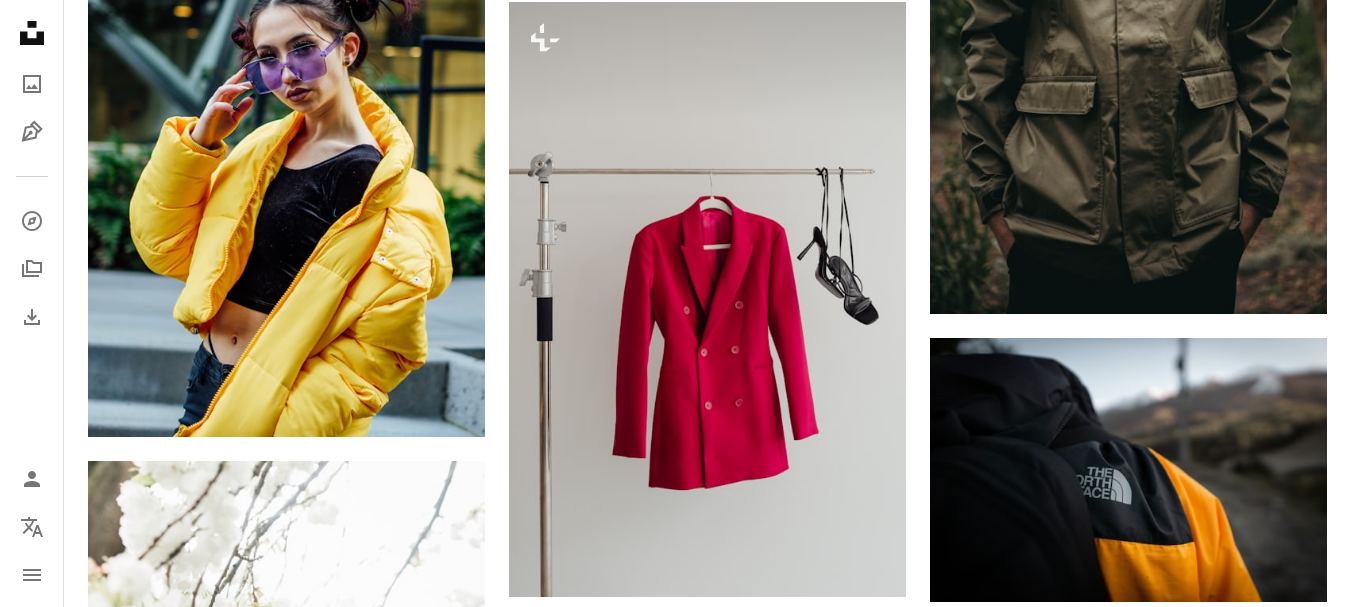 click on "Unsplash logo Unsplash Home" 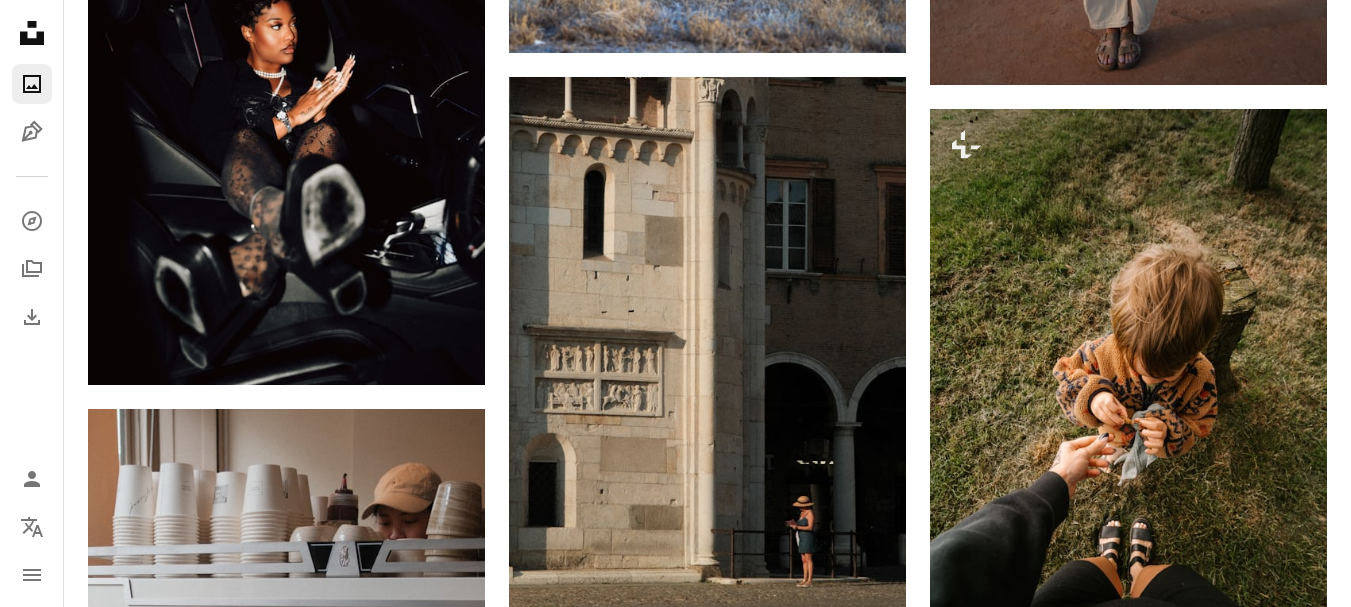 scroll, scrollTop: 0, scrollLeft: 0, axis: both 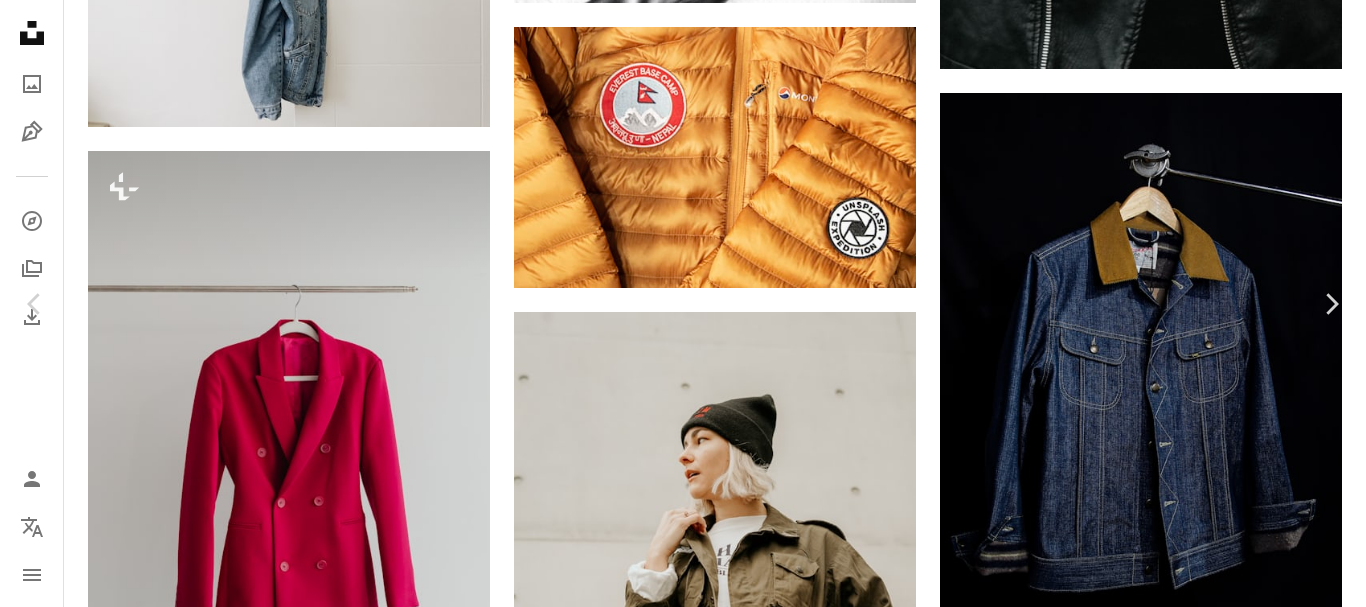 click on "An X shape" at bounding box center [20, 20] 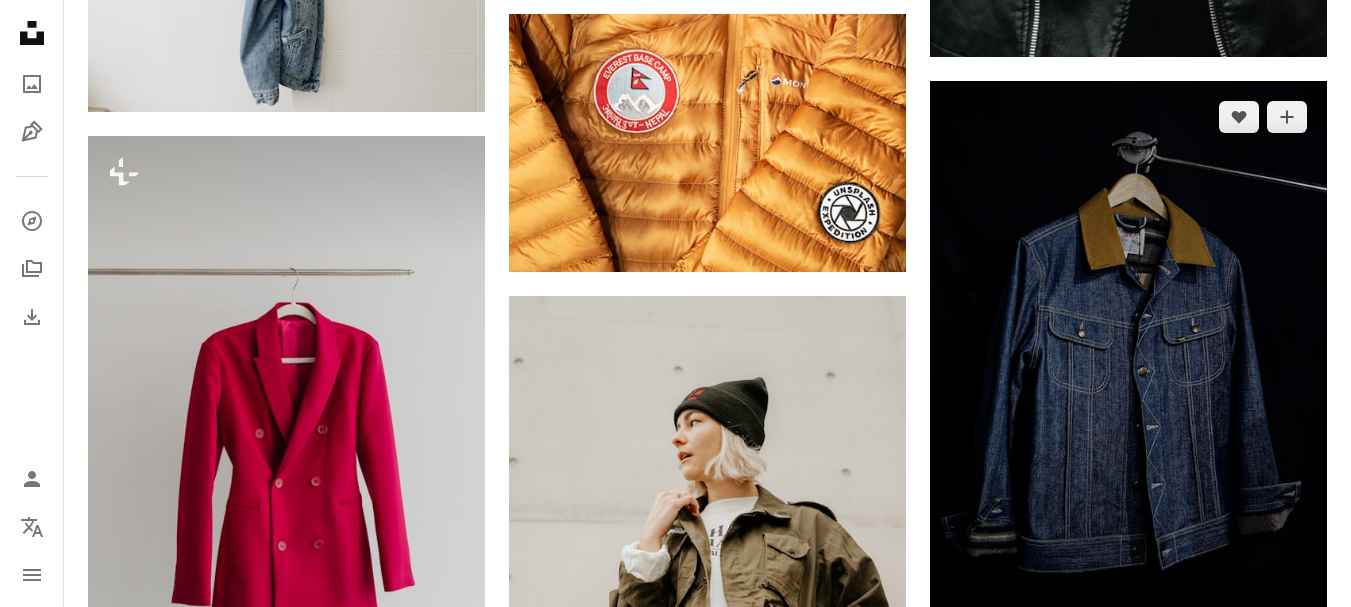 click at bounding box center [1128, 393] 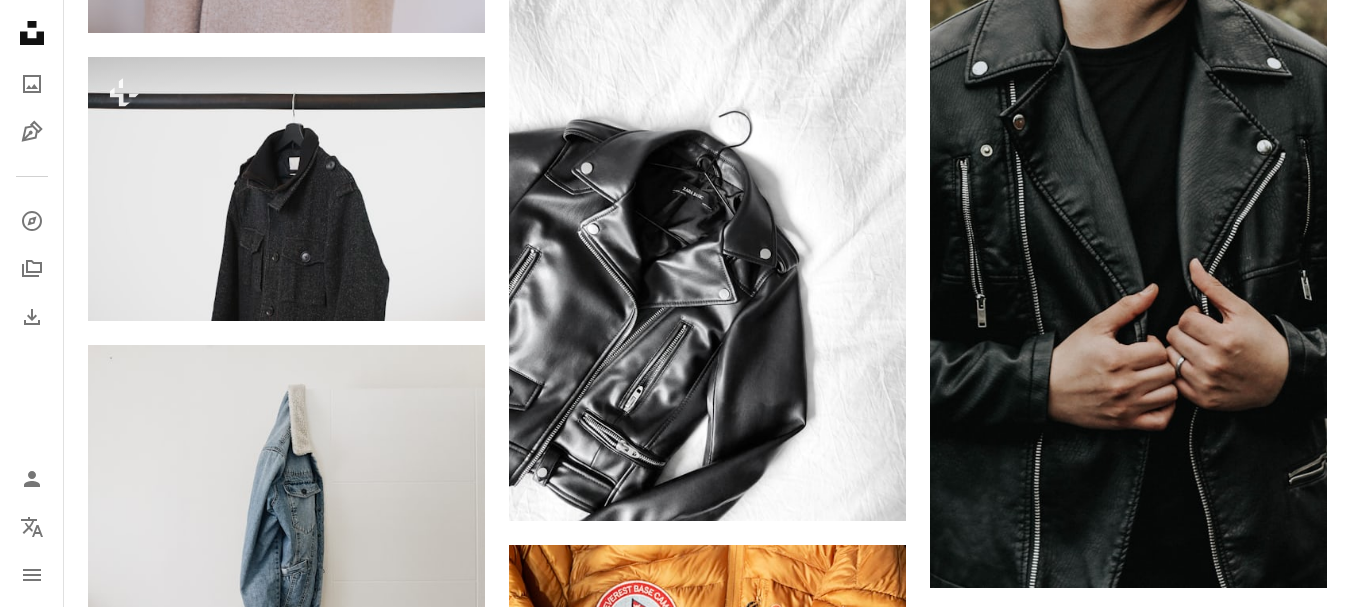 scroll, scrollTop: 531, scrollLeft: 0, axis: vertical 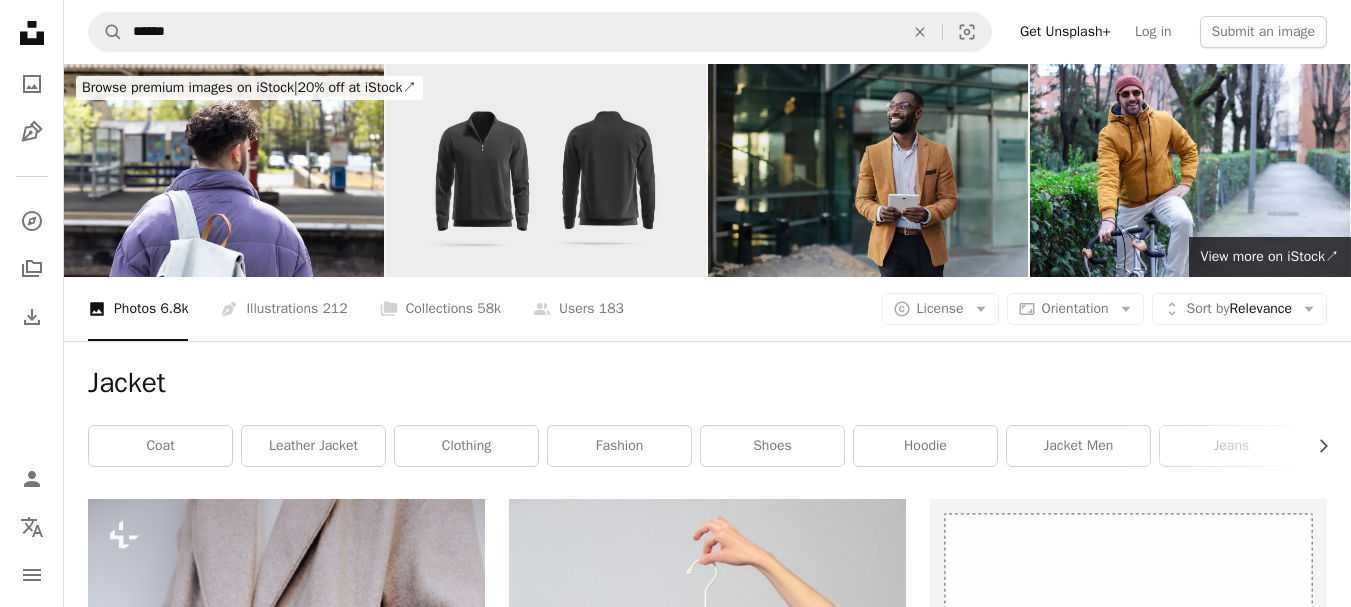 click at bounding box center [546, 170] 